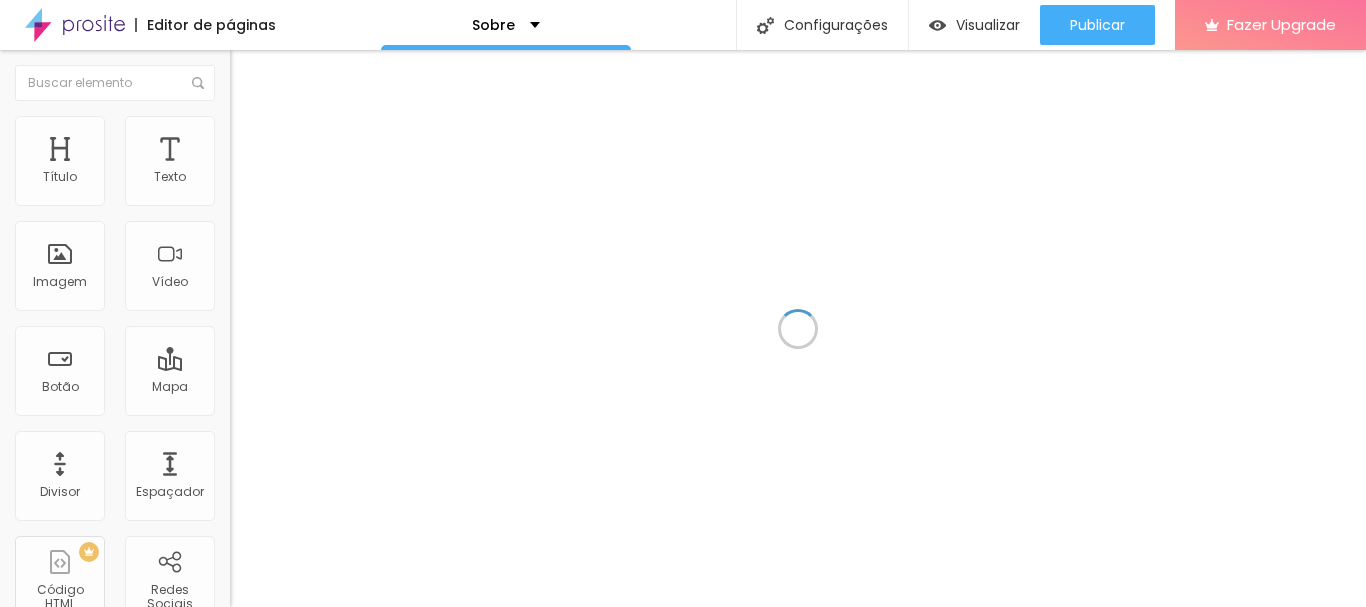 scroll, scrollTop: 0, scrollLeft: 0, axis: both 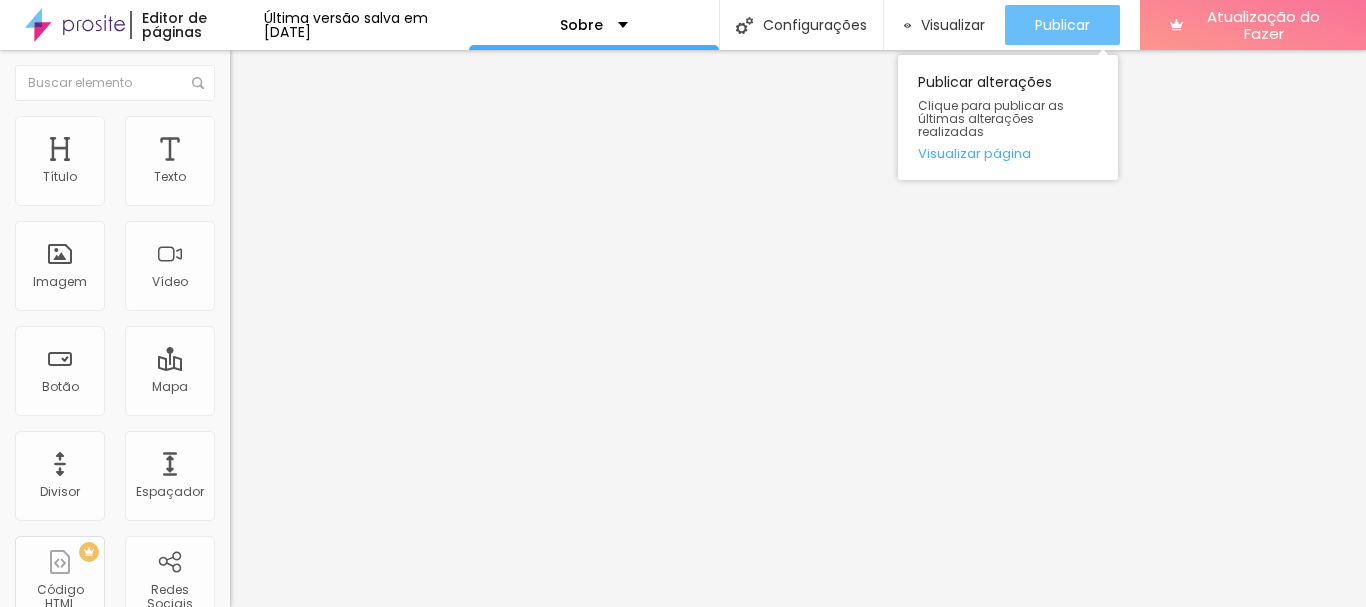 click on "Publicar" at bounding box center [1062, 25] 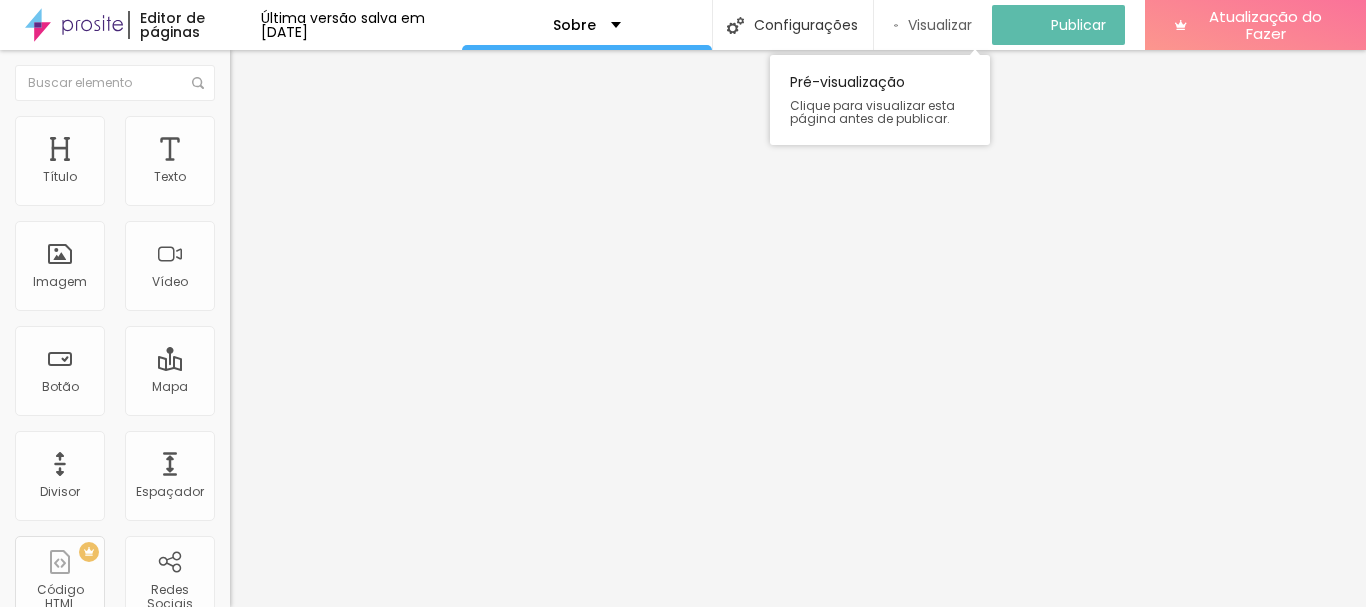 click on "Visualizar" at bounding box center [940, 25] 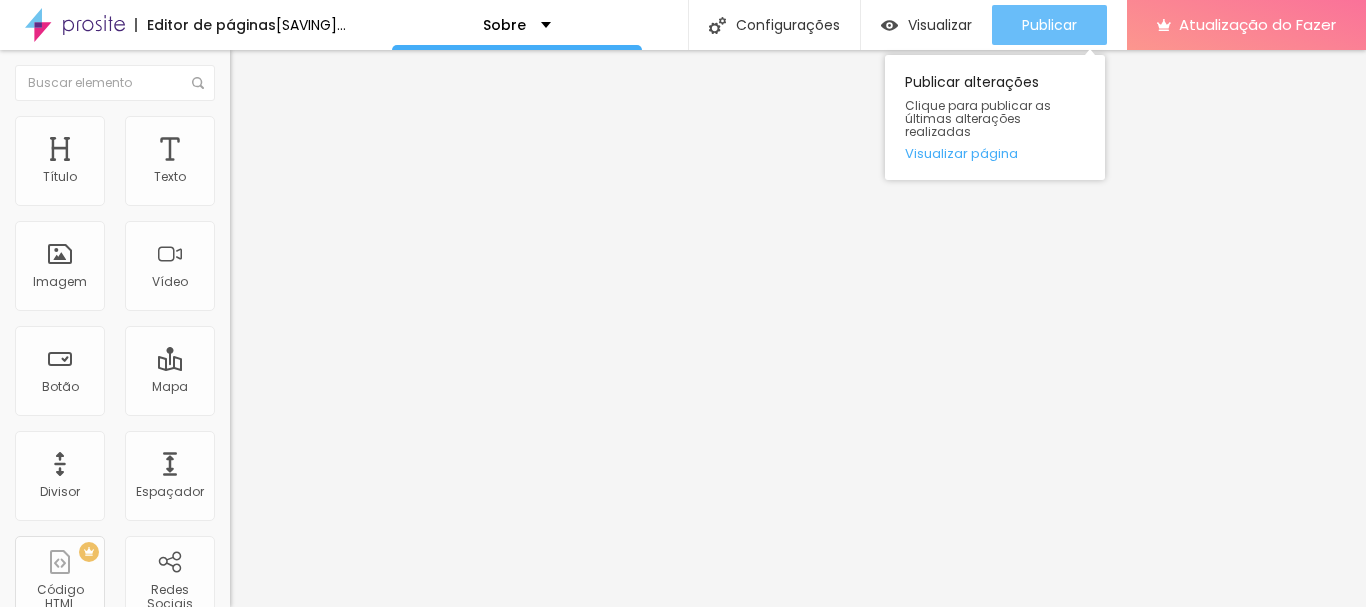 click on "Publicar" at bounding box center (1049, 25) 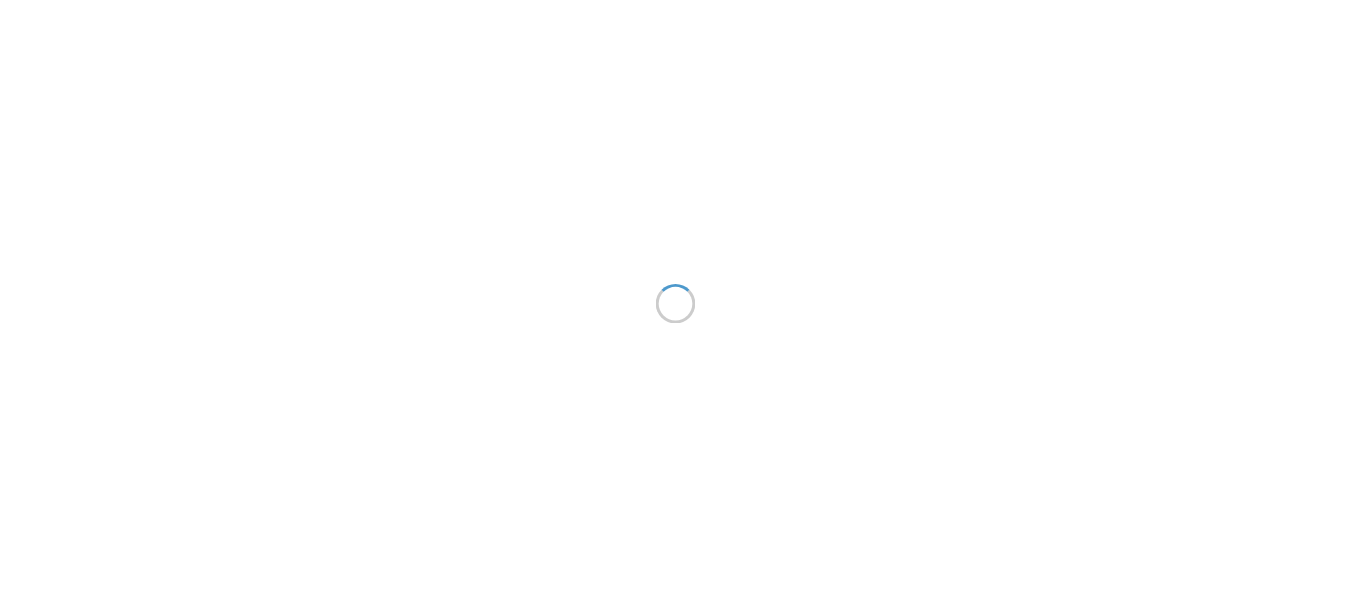 scroll, scrollTop: 0, scrollLeft: 0, axis: both 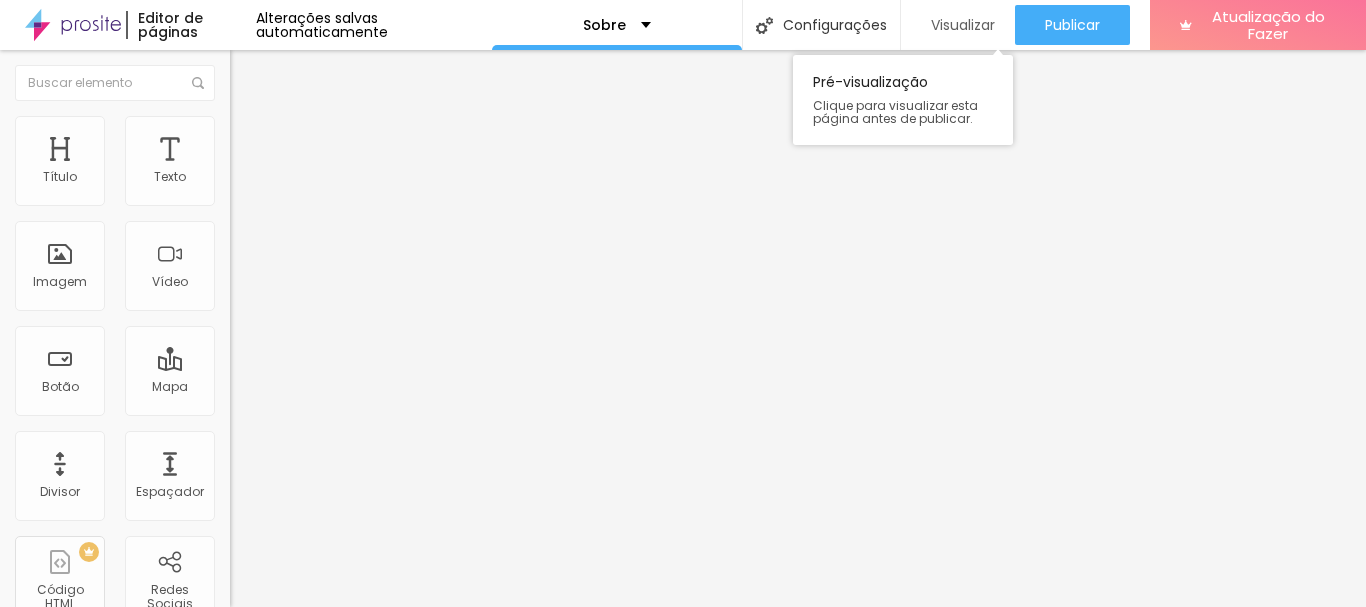click on "Visualizar" at bounding box center [963, 25] 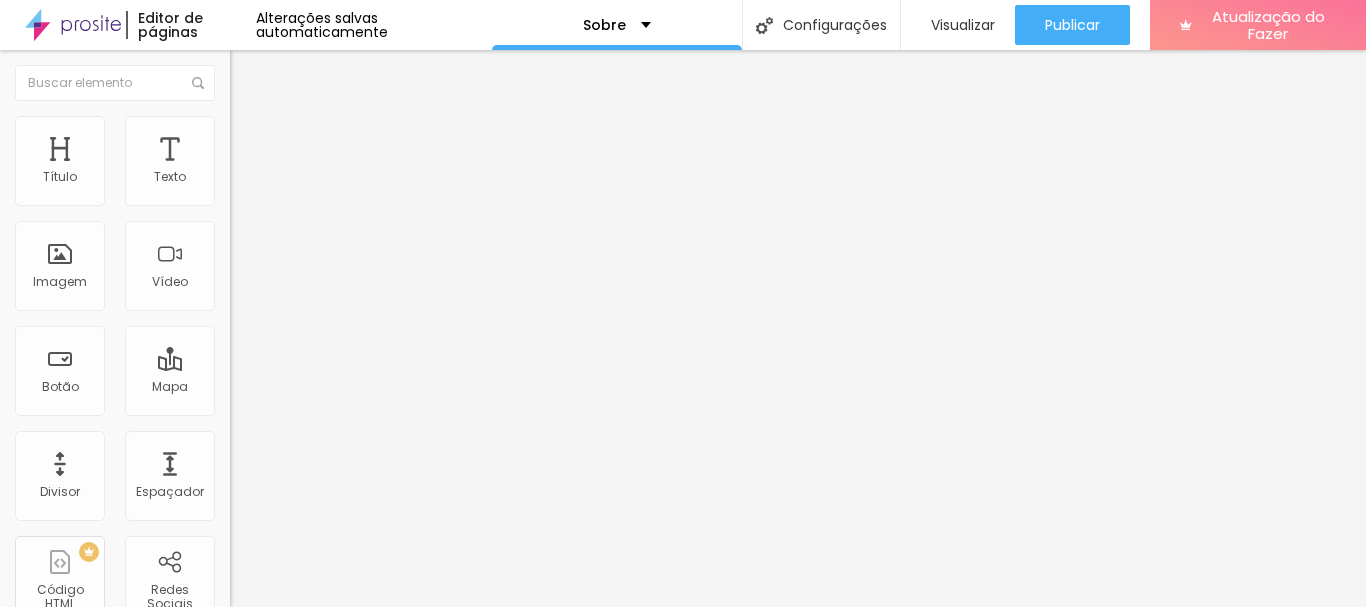 click at bounding box center [253, 73] 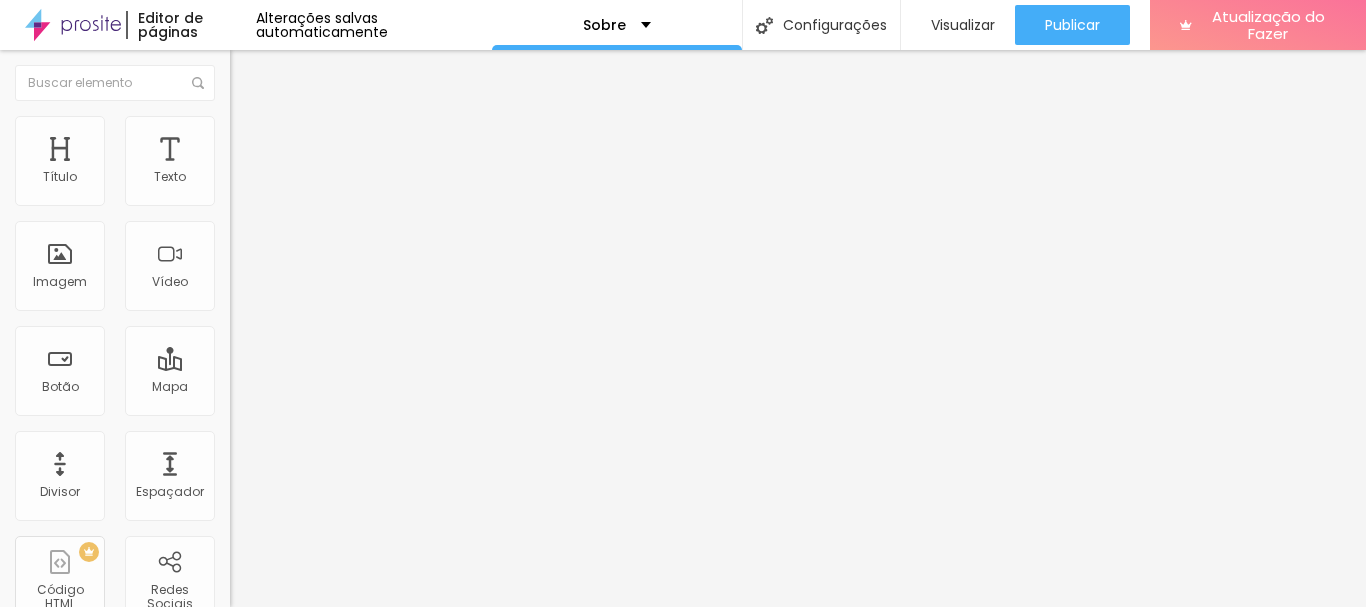 click at bounding box center [244, 285] 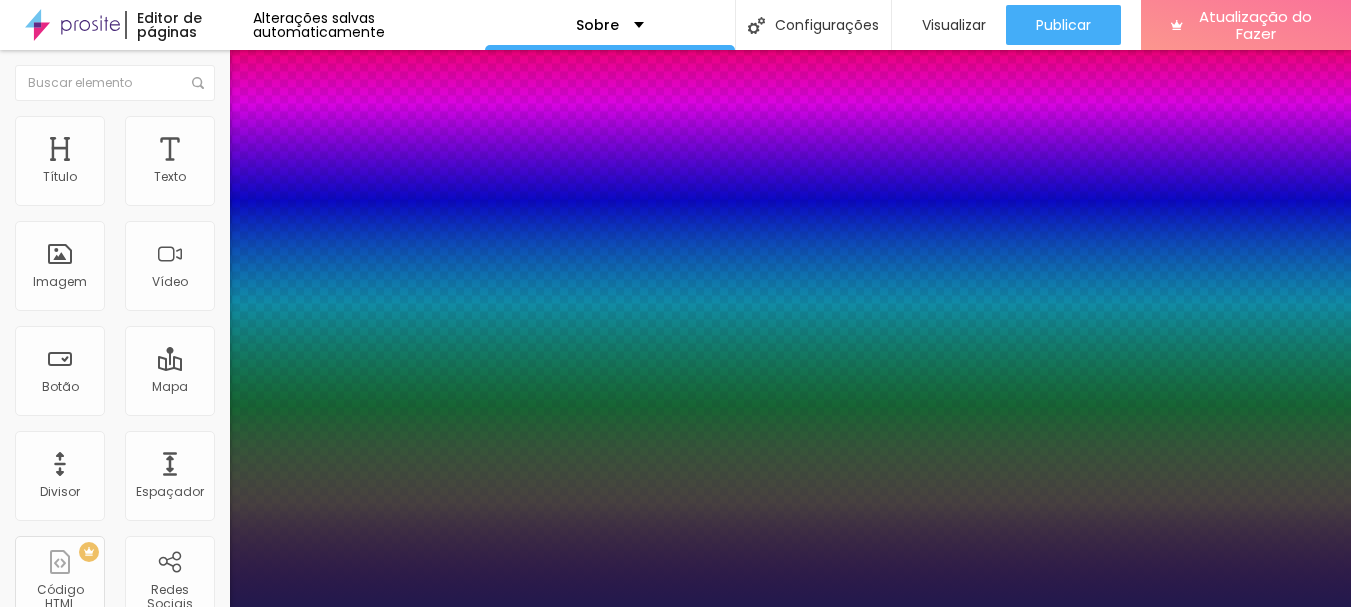type on "1" 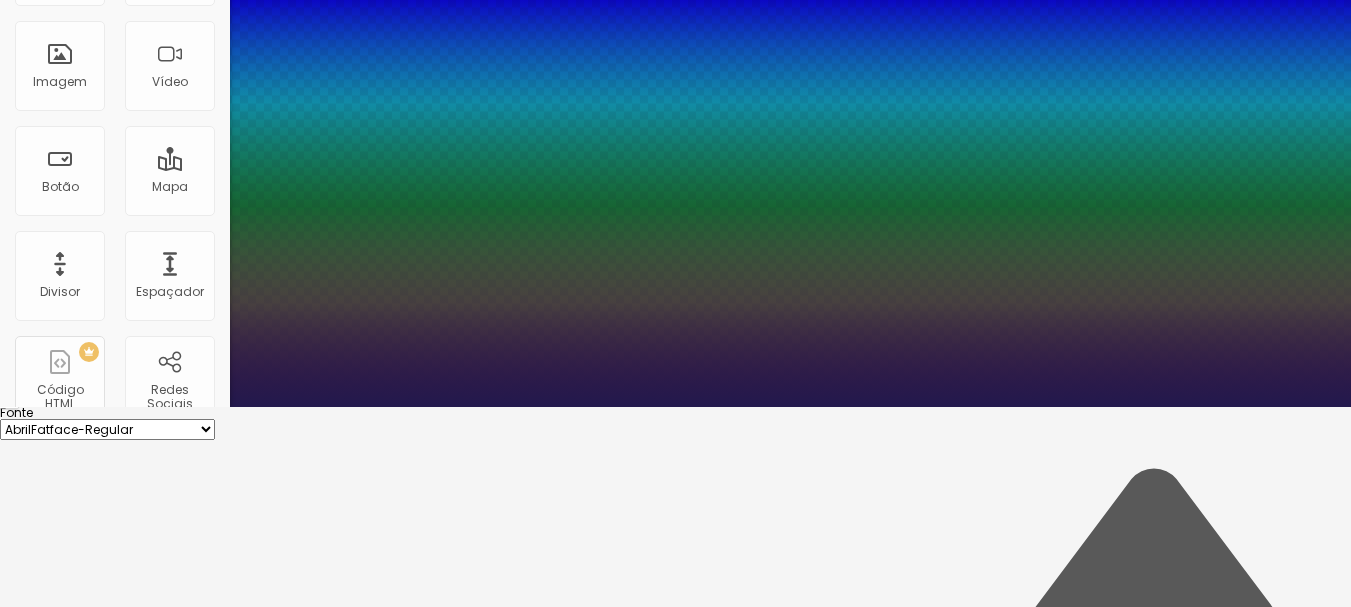 click on "16" at bounding box center (40, 1821) 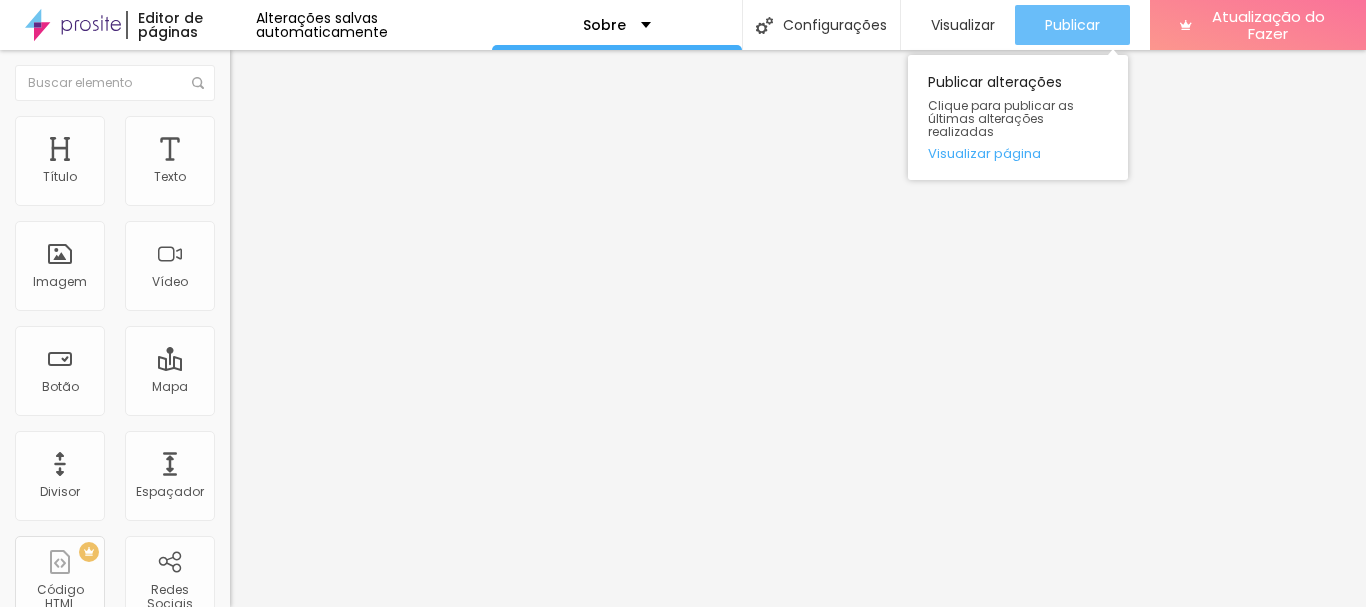 click on "Publicar" at bounding box center (1072, 25) 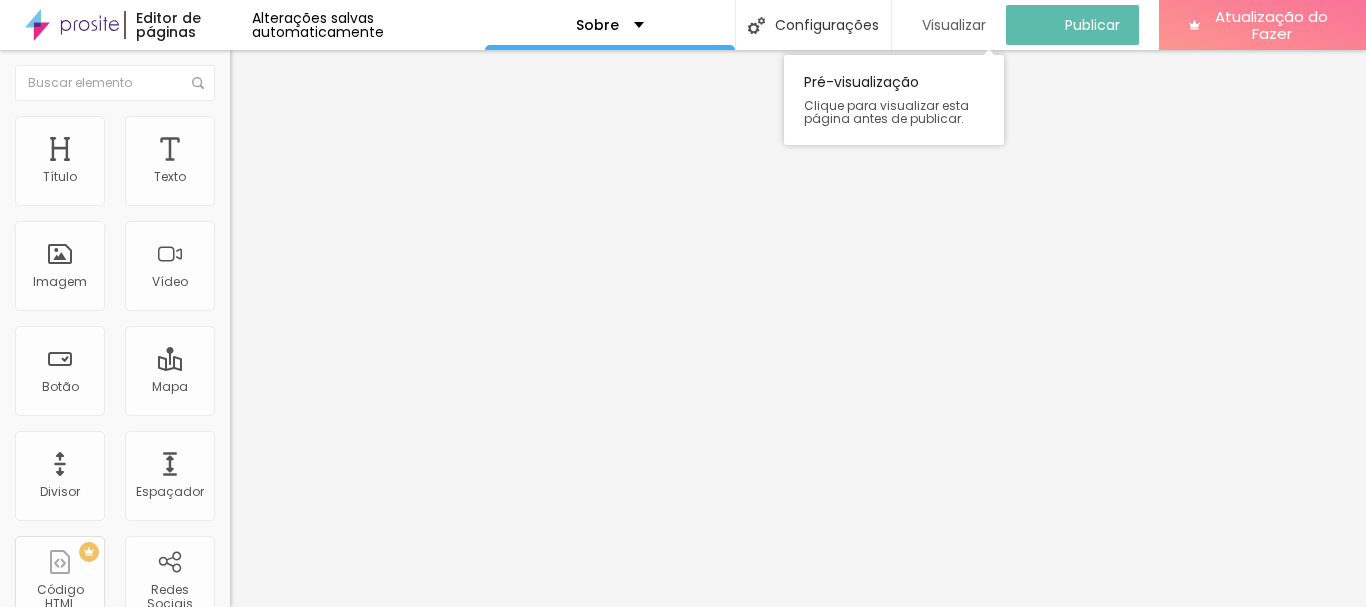 click on "Visualizar" at bounding box center [954, 25] 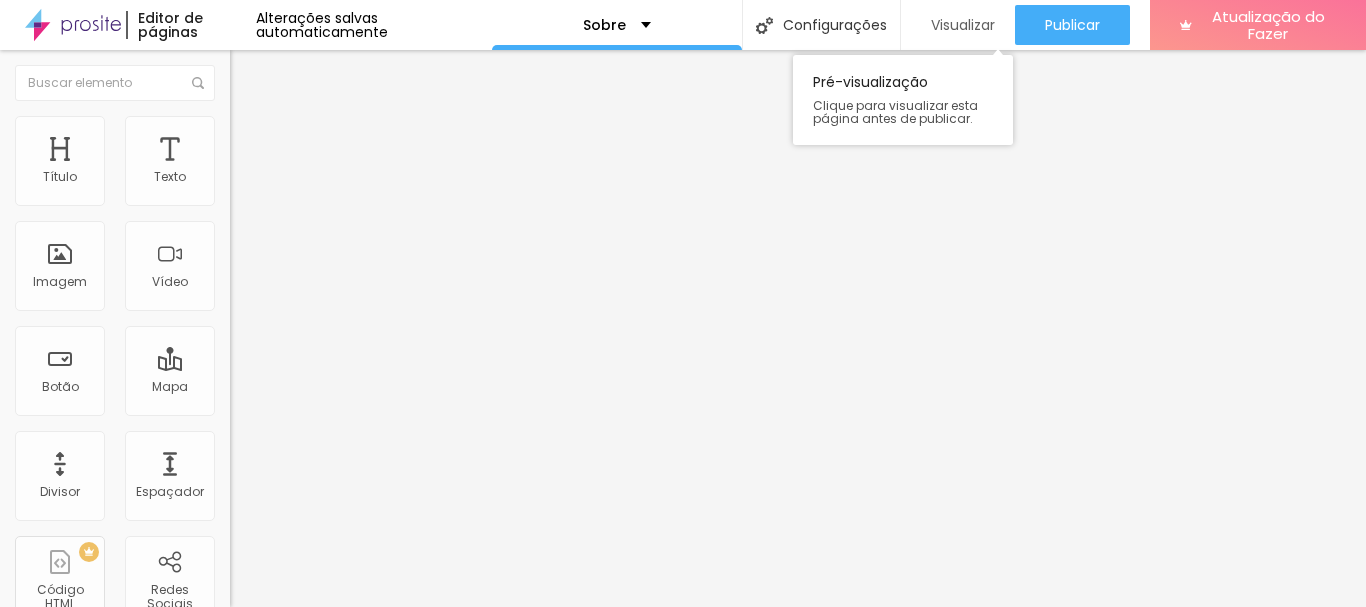 click on "Visualizar" at bounding box center [963, 25] 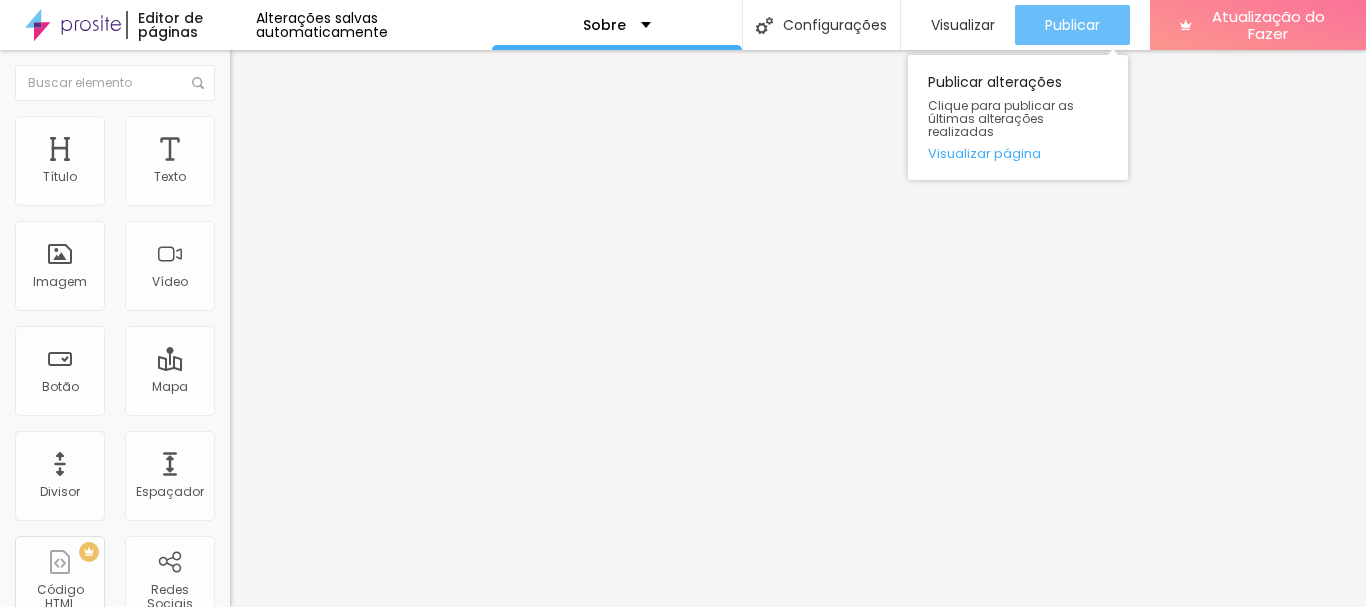 click on "Publicar" at bounding box center (1072, 25) 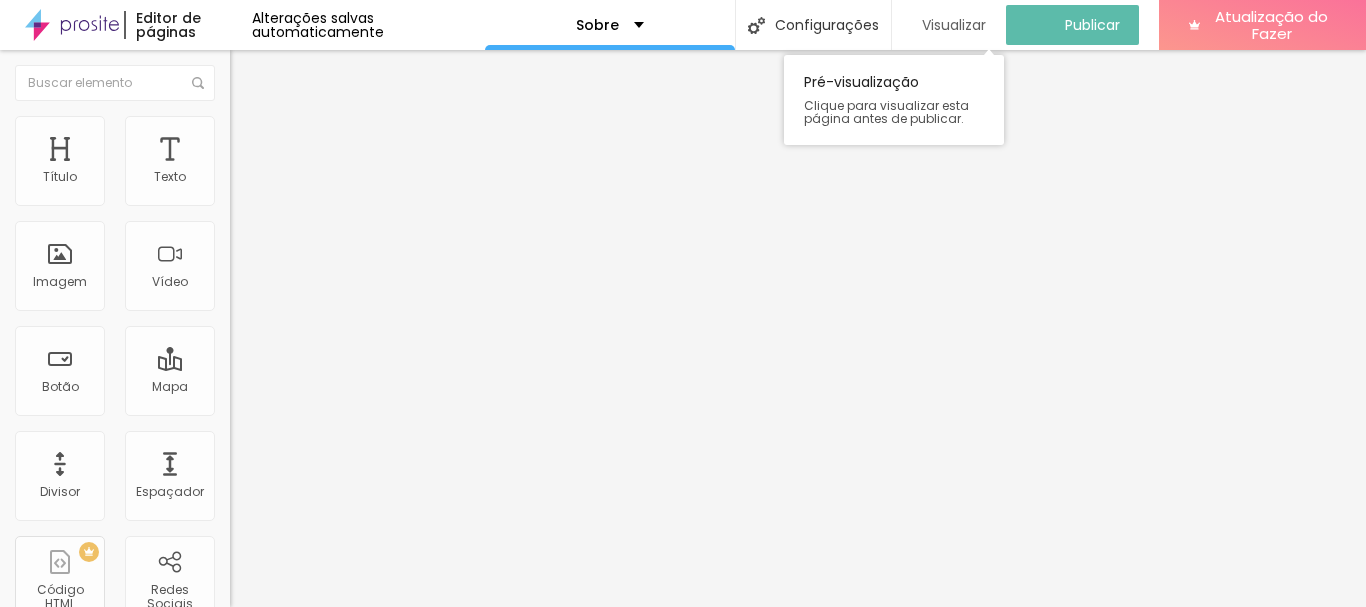click on "Visualizar" at bounding box center [954, 25] 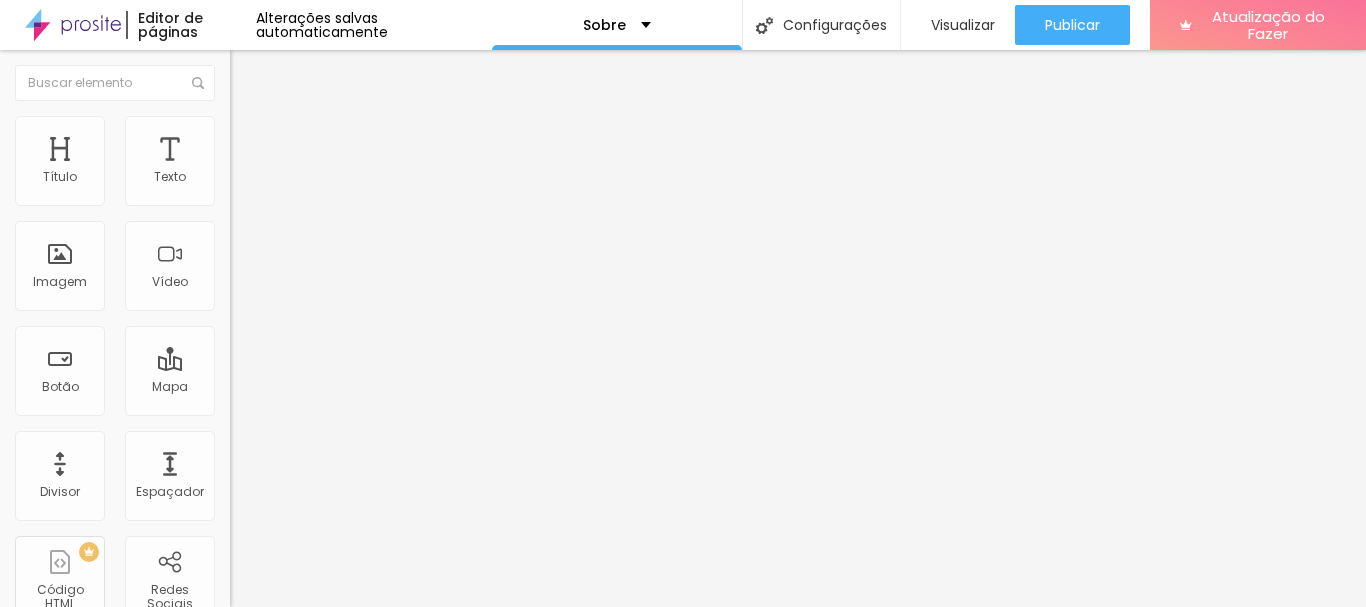click at bounding box center (244, 285) 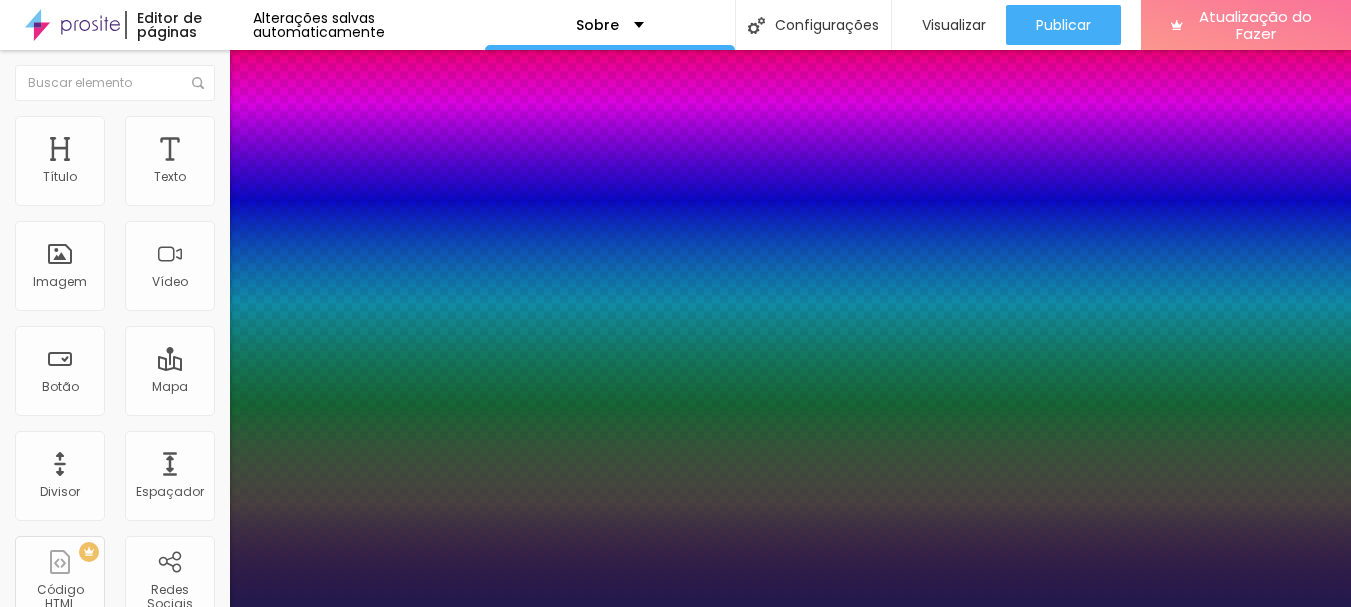 type on "1" 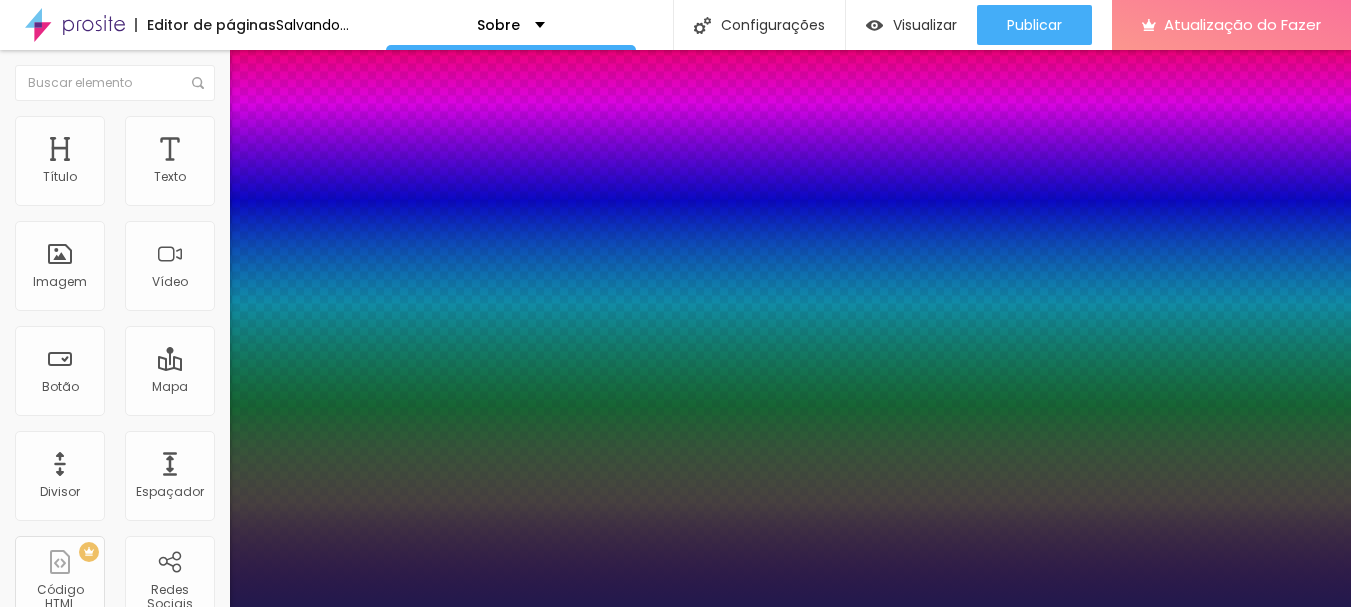 type on "20" 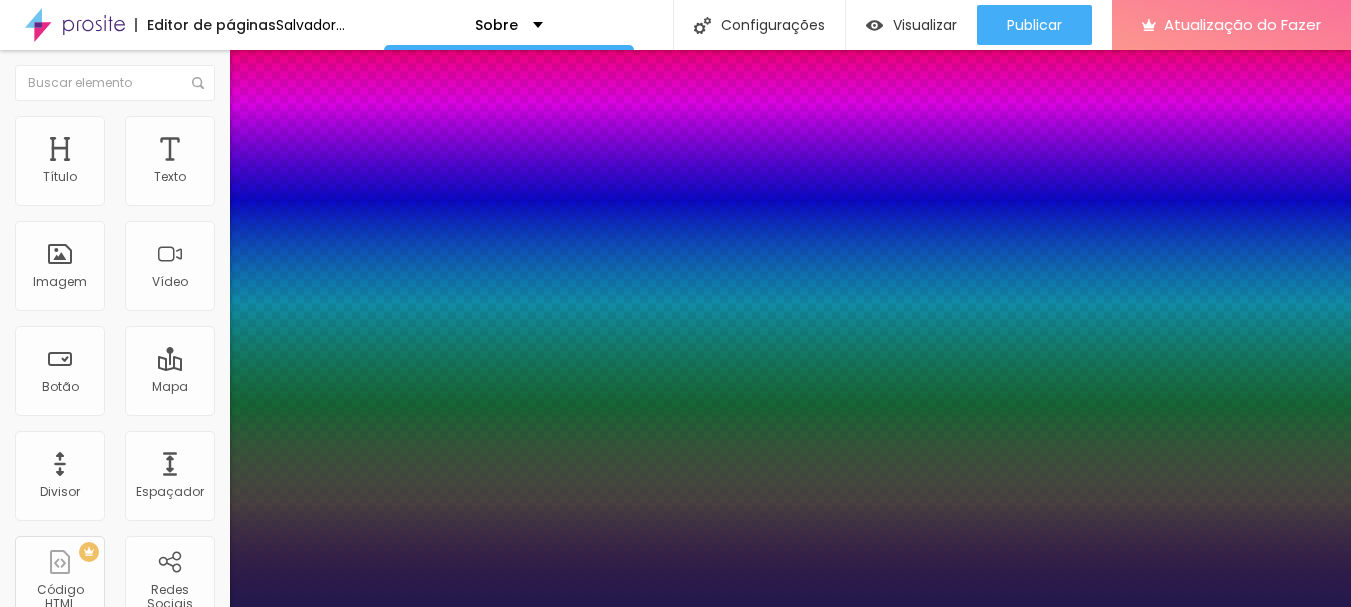 type on "1" 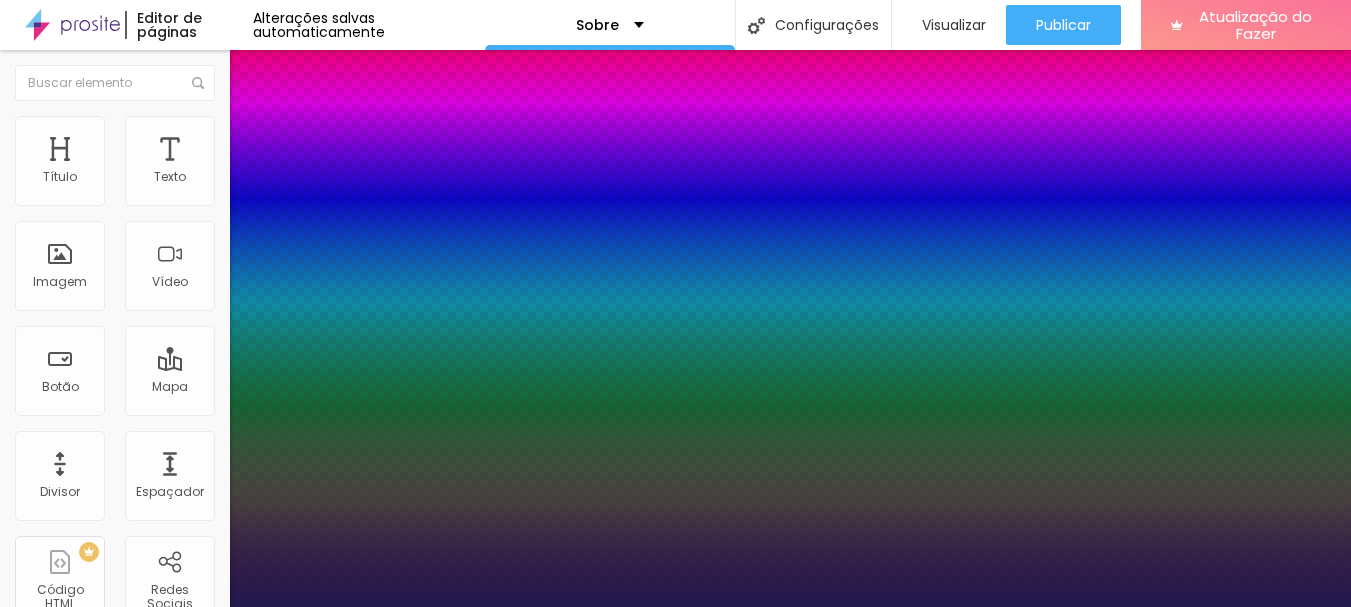 scroll, scrollTop: 200, scrollLeft: 0, axis: vertical 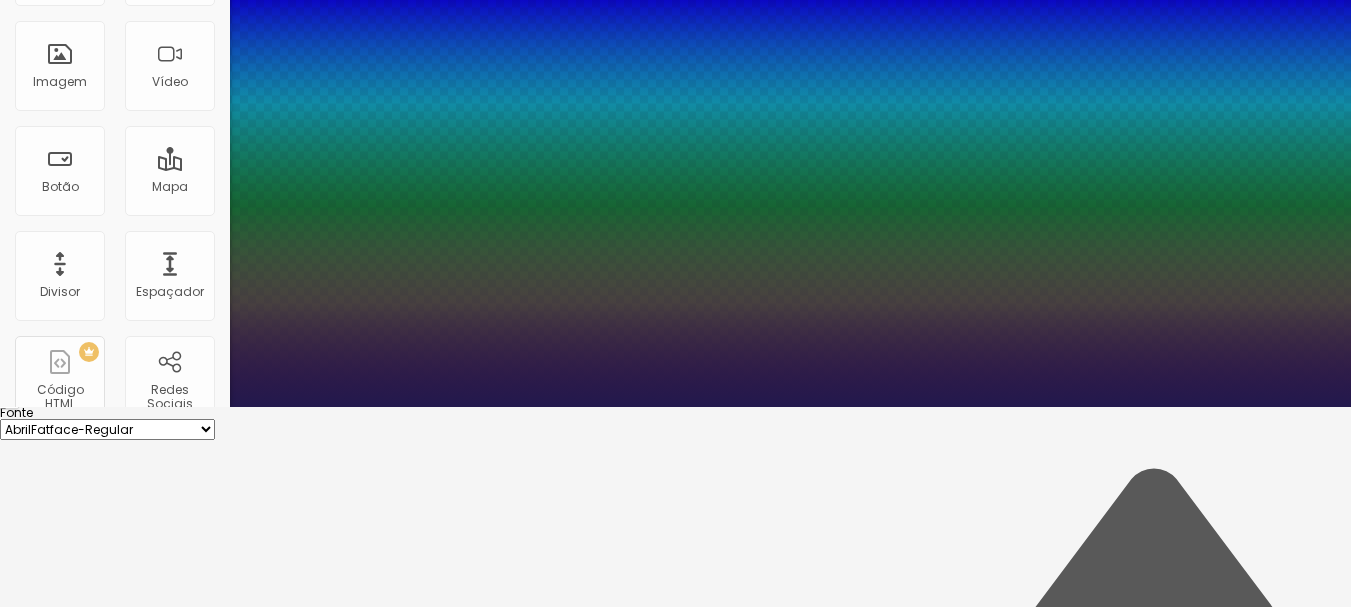 type on "20" 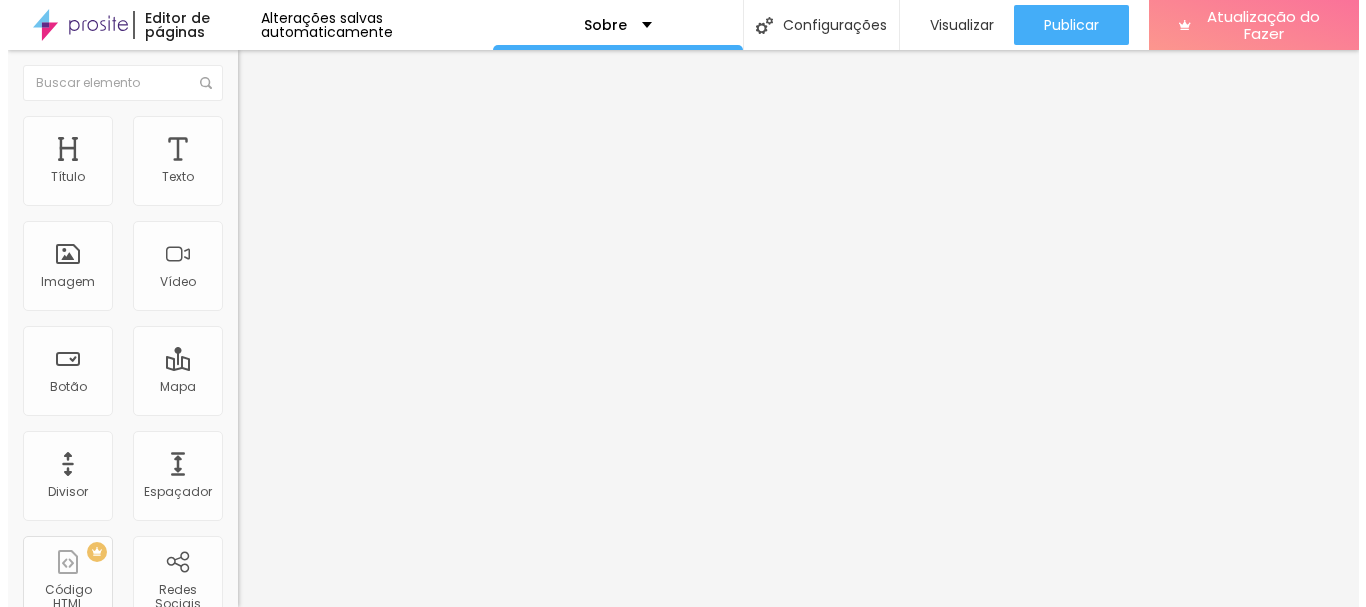 scroll, scrollTop: 0, scrollLeft: 0, axis: both 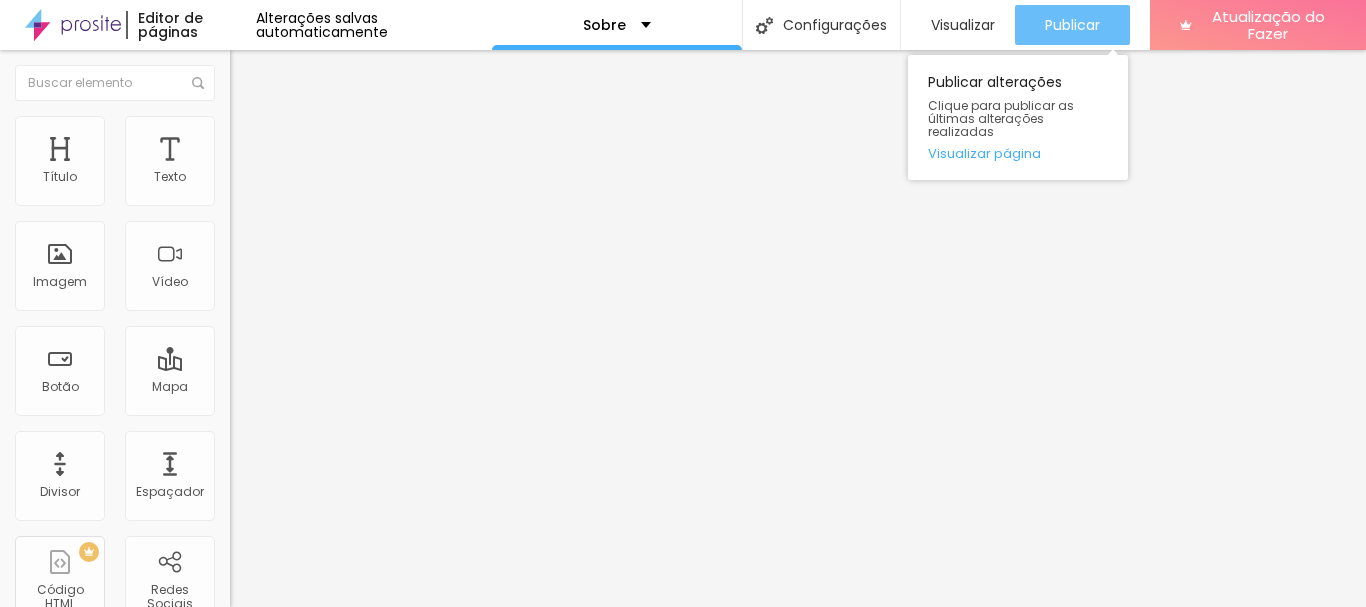 click on "Publicar" at bounding box center (1072, 25) 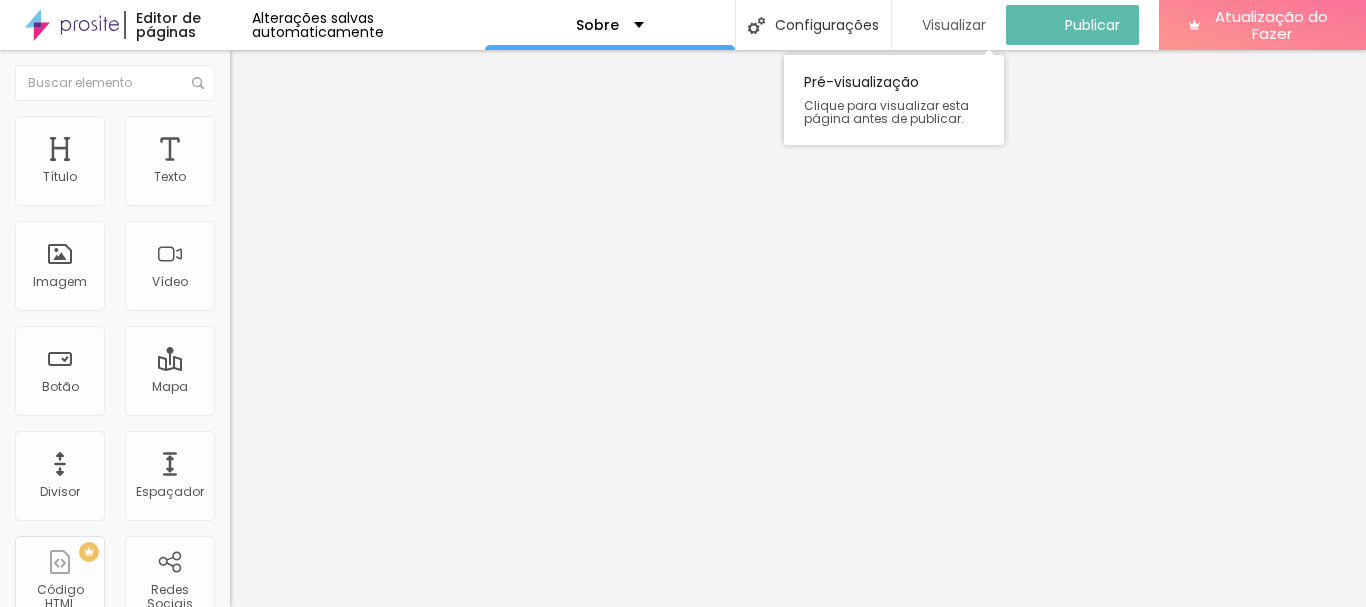 click on "Visualizar" at bounding box center [954, 25] 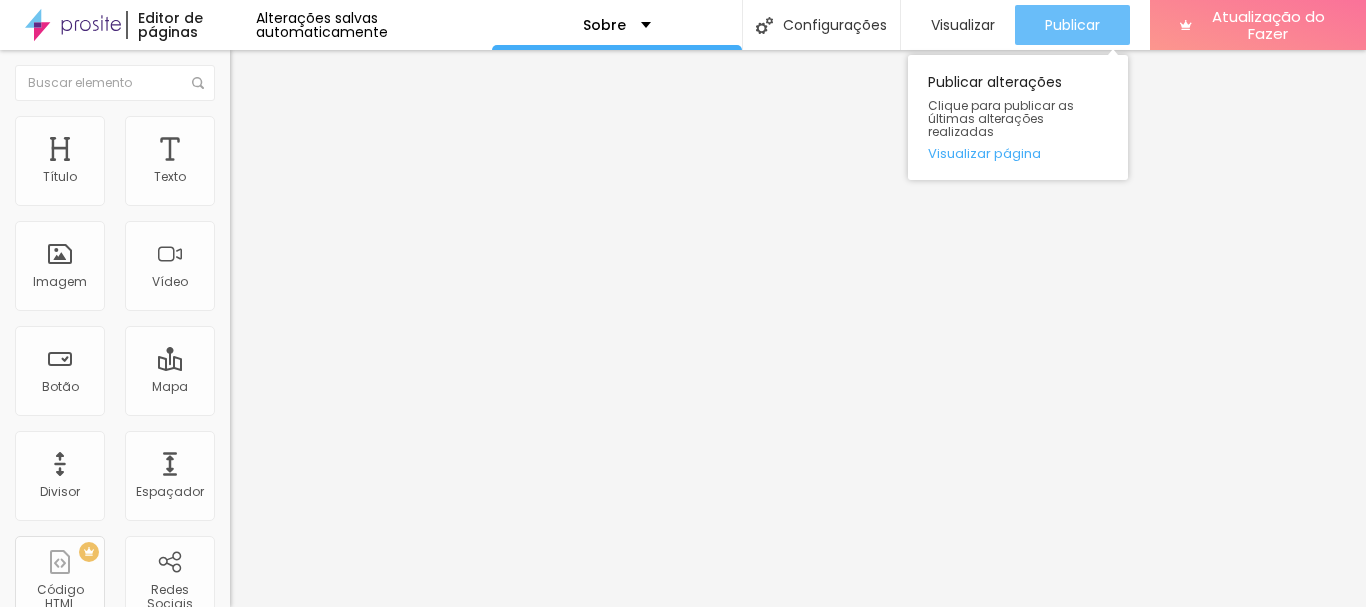 click on "Publicar" at bounding box center (1072, 25) 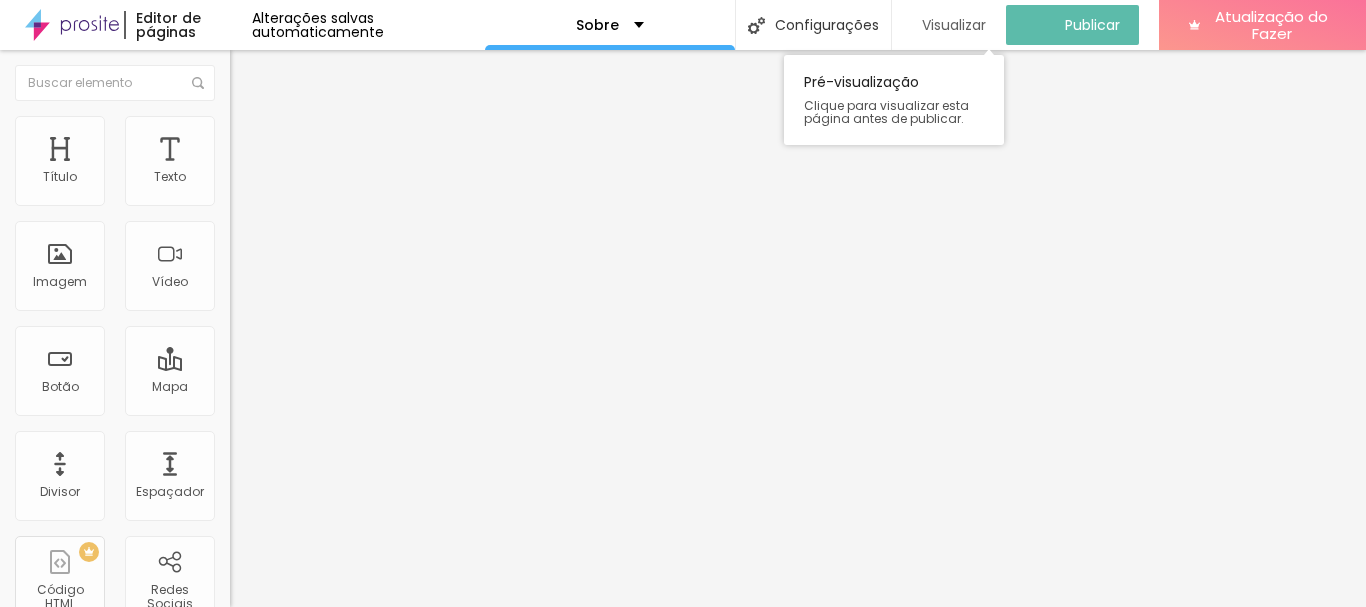 click on "Visualizar" at bounding box center (954, 25) 